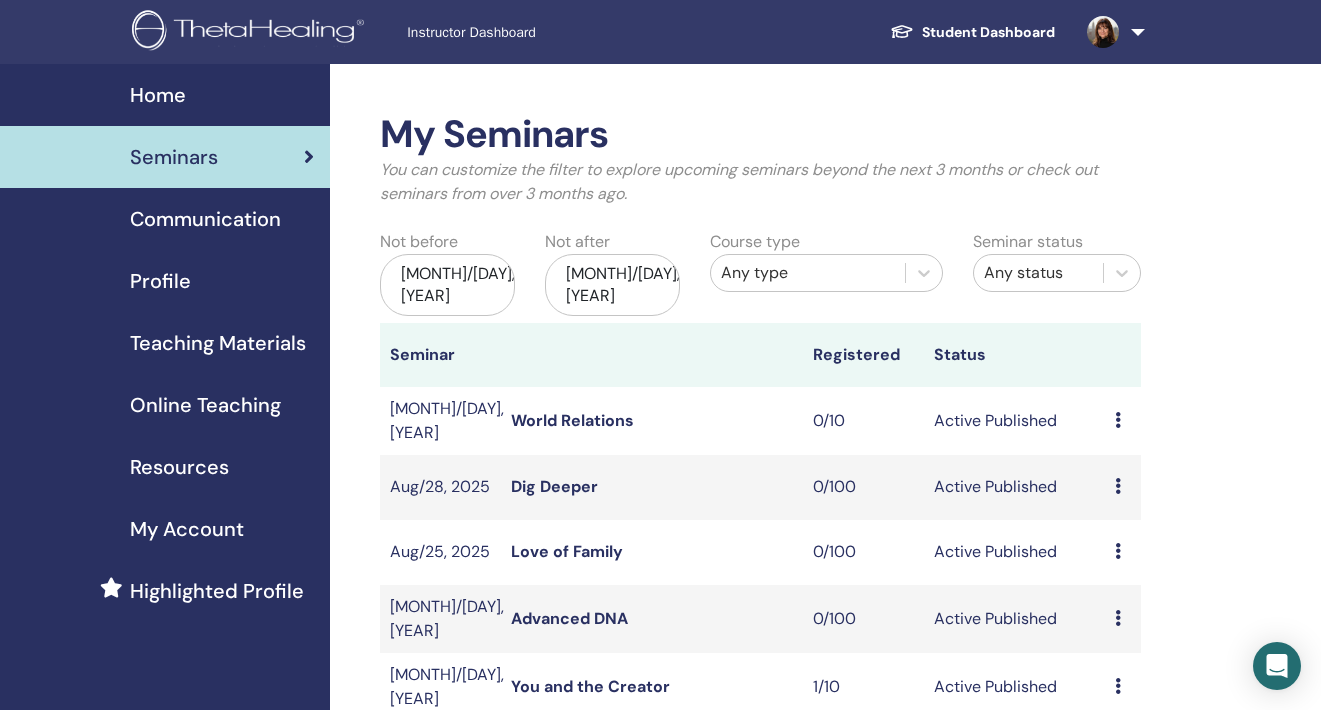 scroll, scrollTop: 0, scrollLeft: 0, axis: both 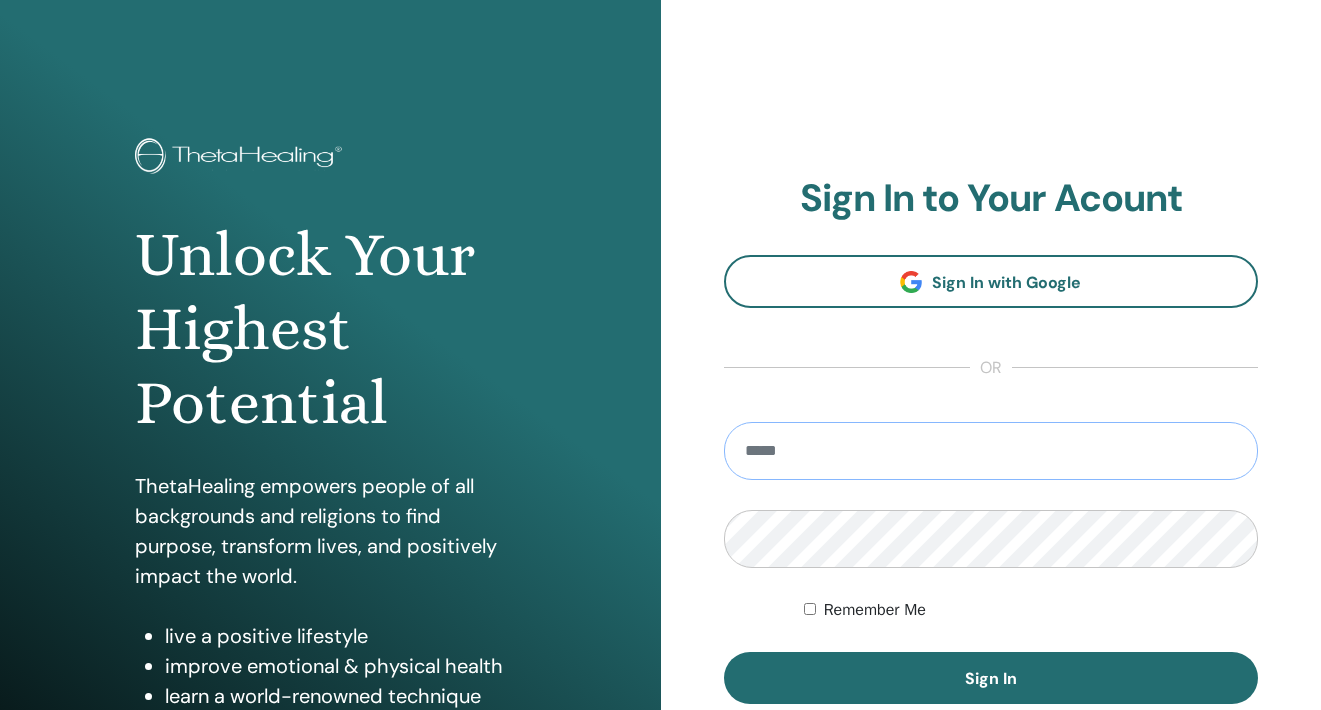 type on "**********" 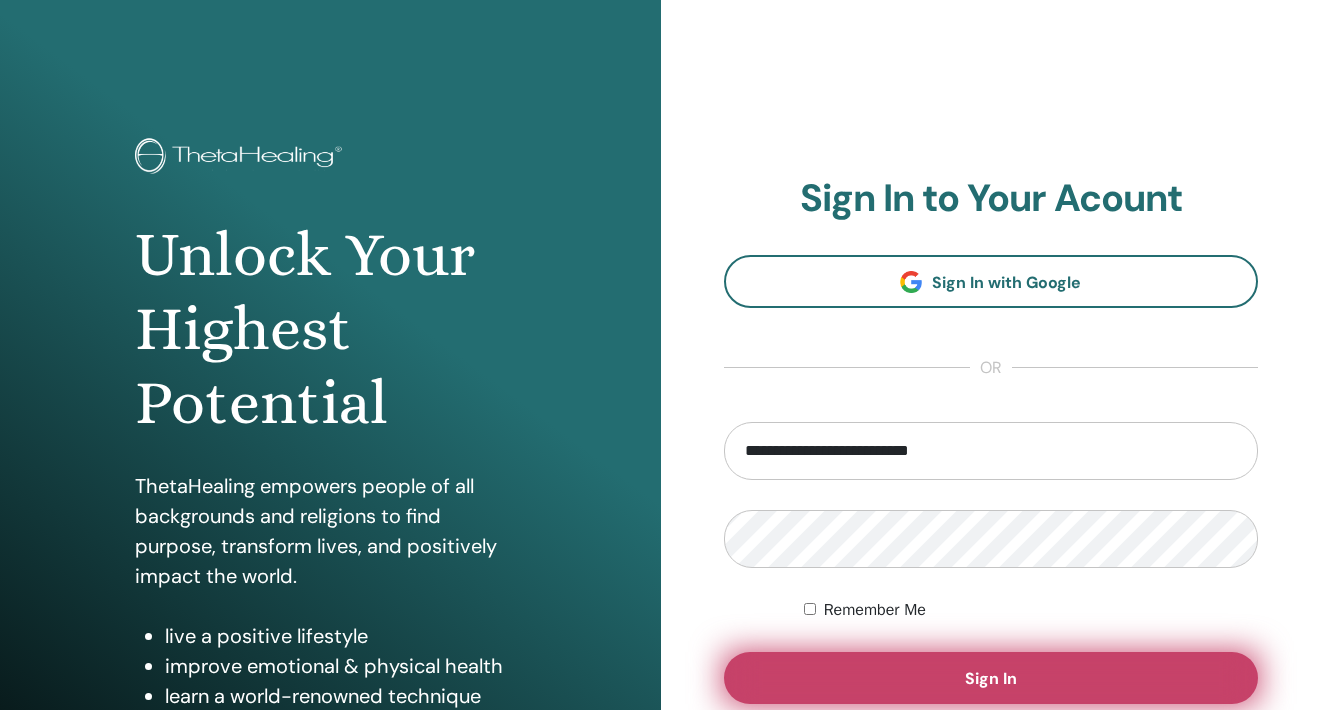 click on "Sign In" at bounding box center (991, 678) 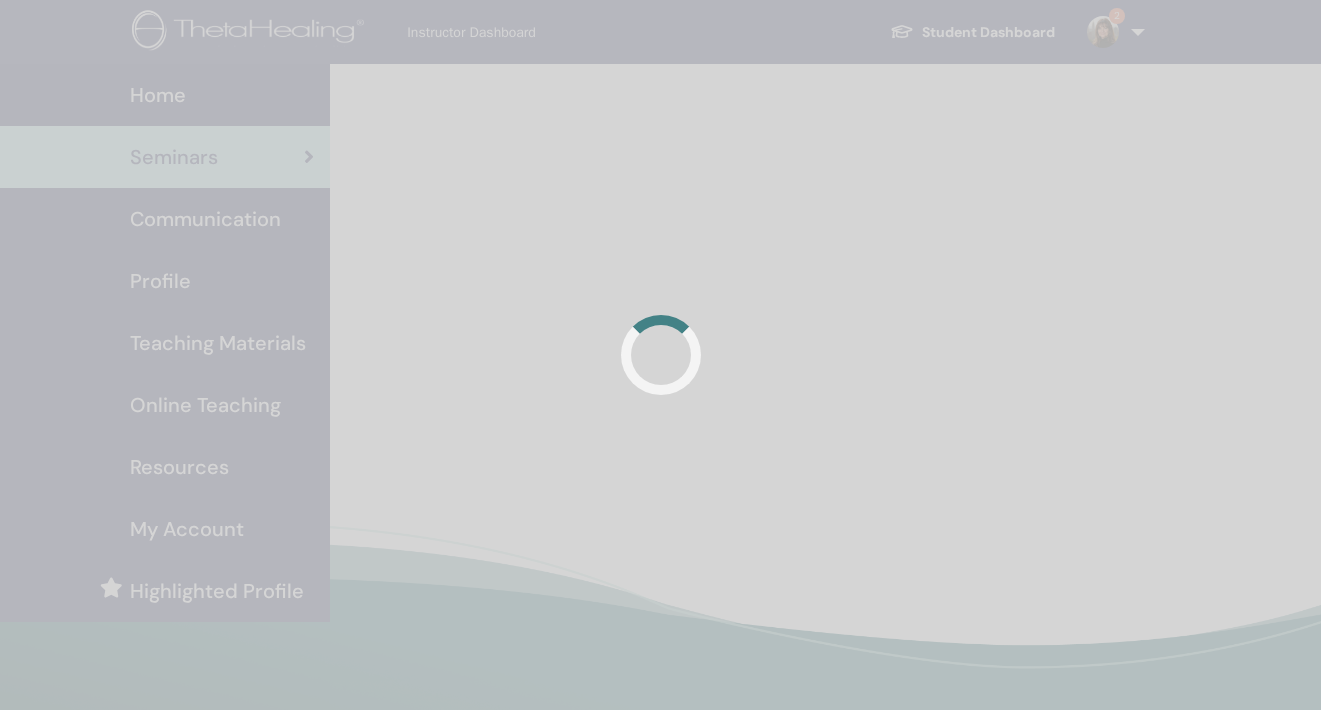 scroll, scrollTop: 0, scrollLeft: 0, axis: both 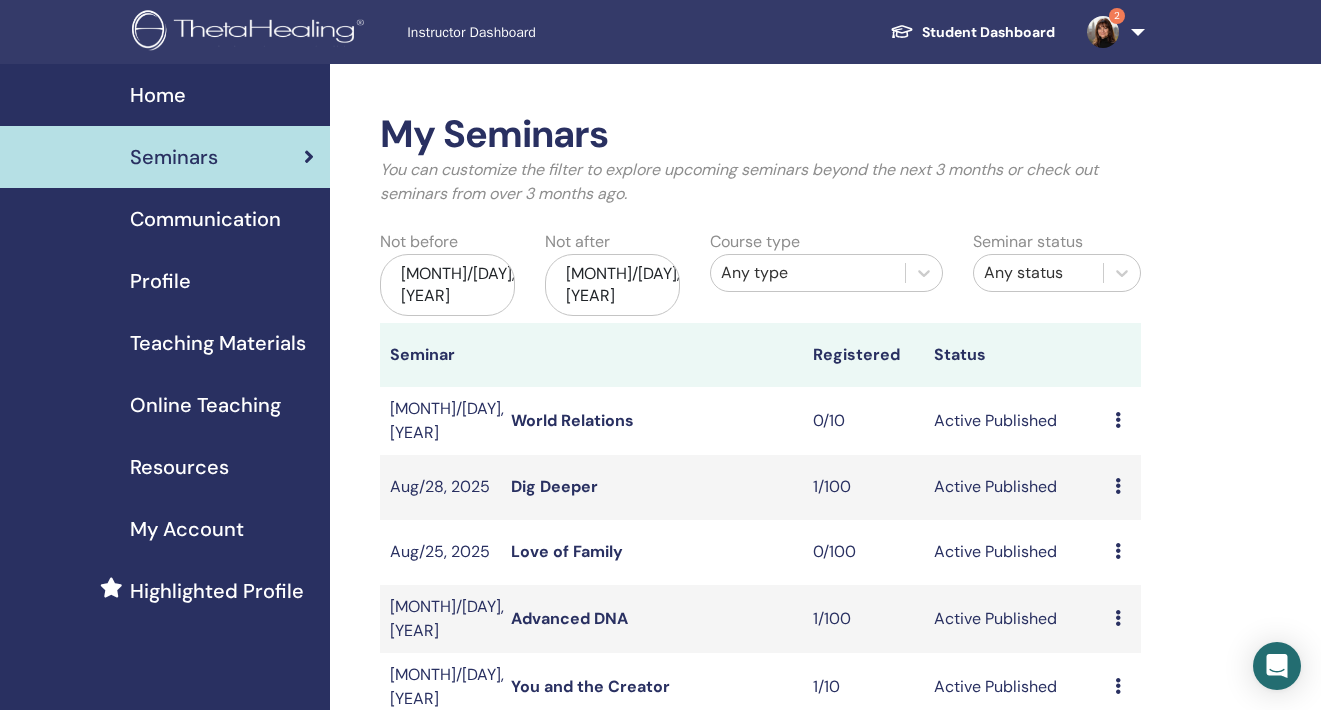 click at bounding box center (1103, 32) 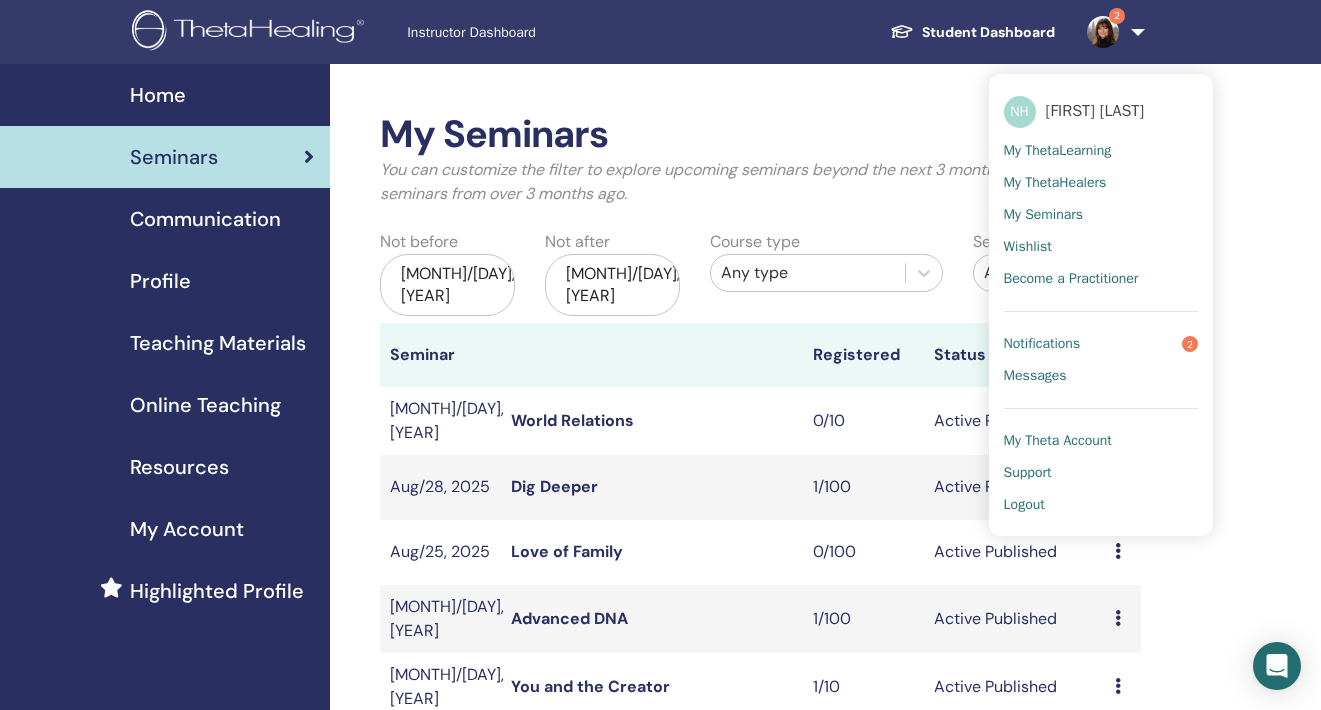 click on "Notifications" at bounding box center (1042, 344) 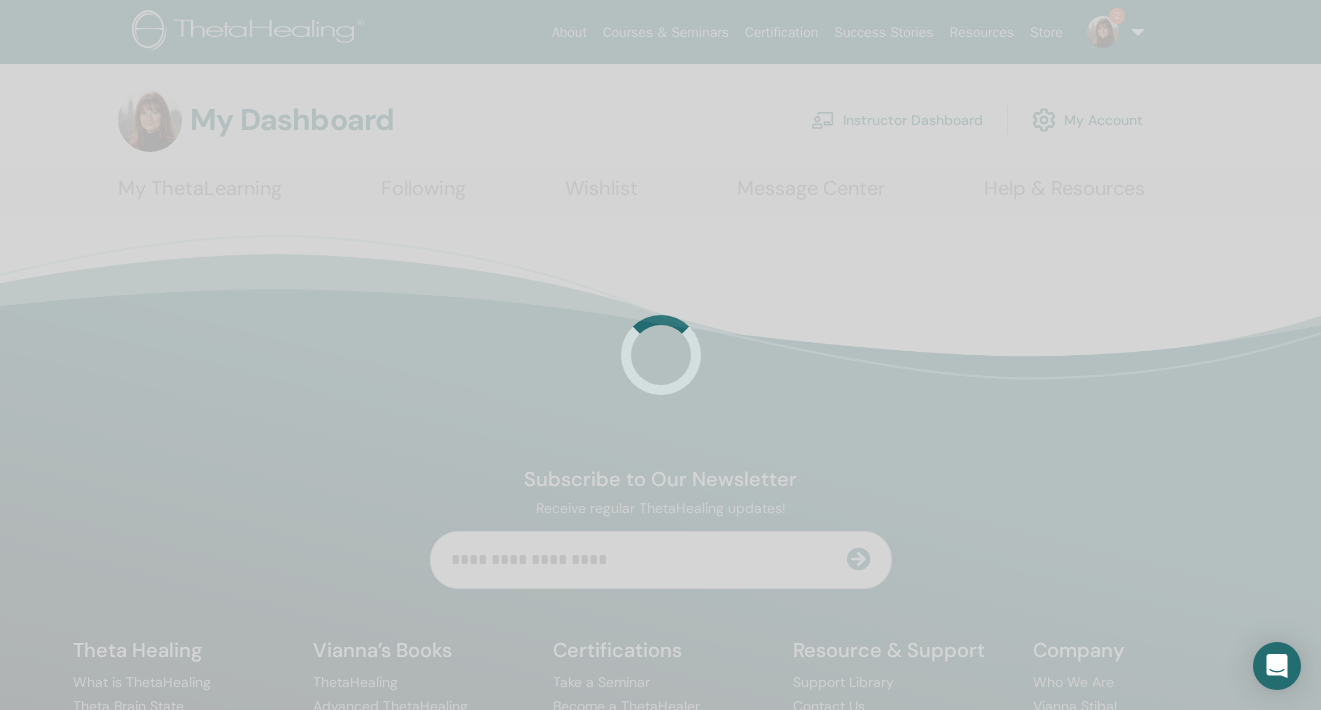 scroll, scrollTop: 0, scrollLeft: 0, axis: both 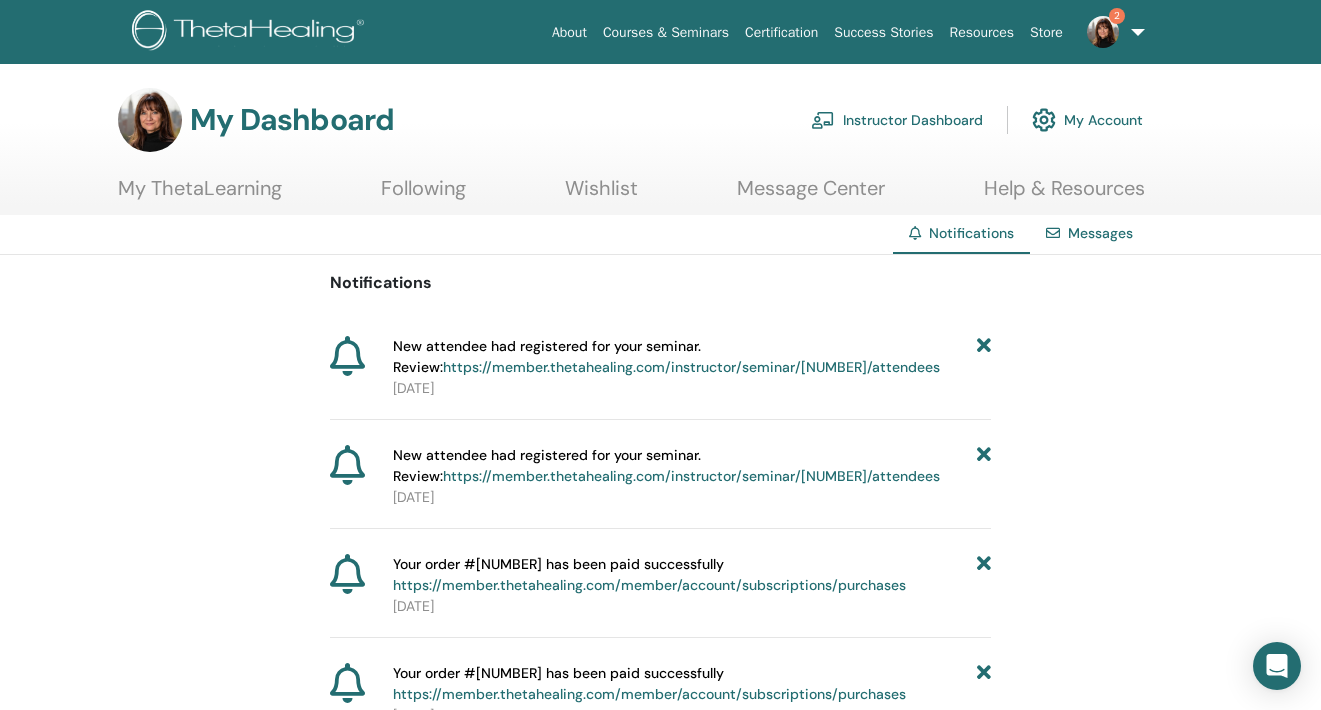 click on "Instructor Dashboard" at bounding box center [897, 120] 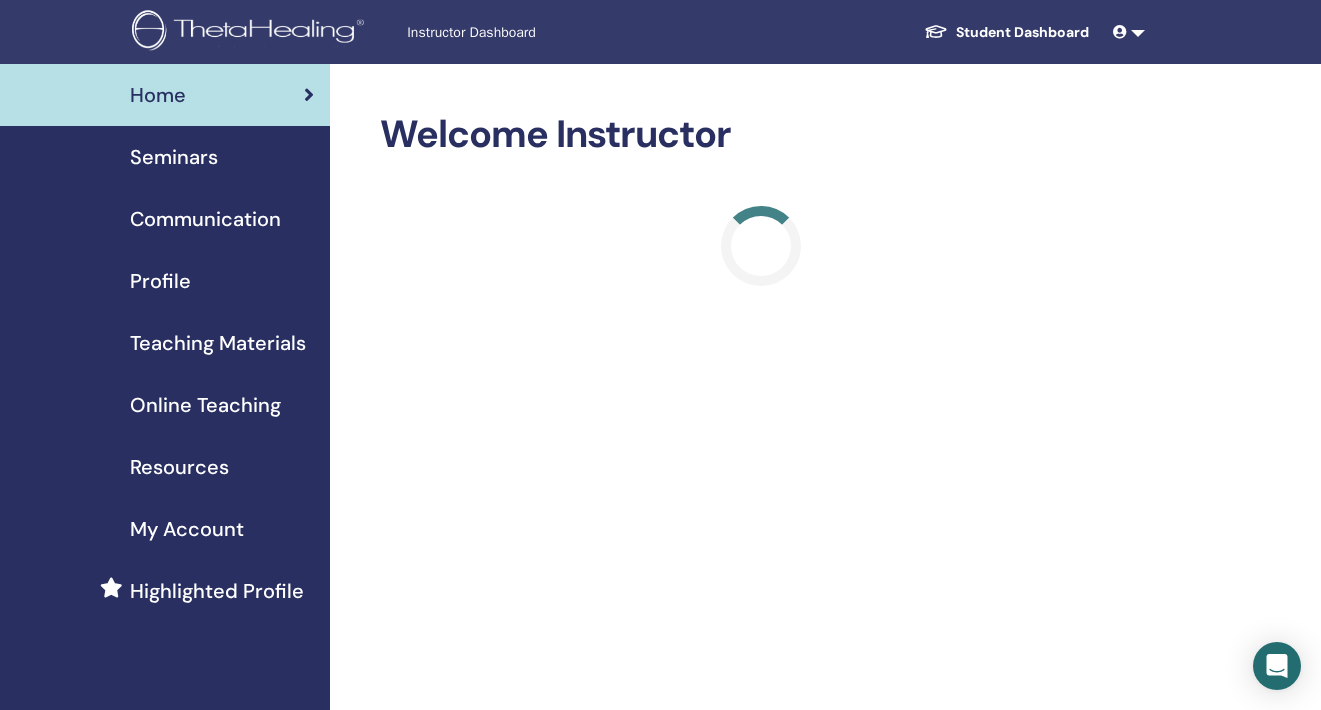 scroll, scrollTop: 0, scrollLeft: 0, axis: both 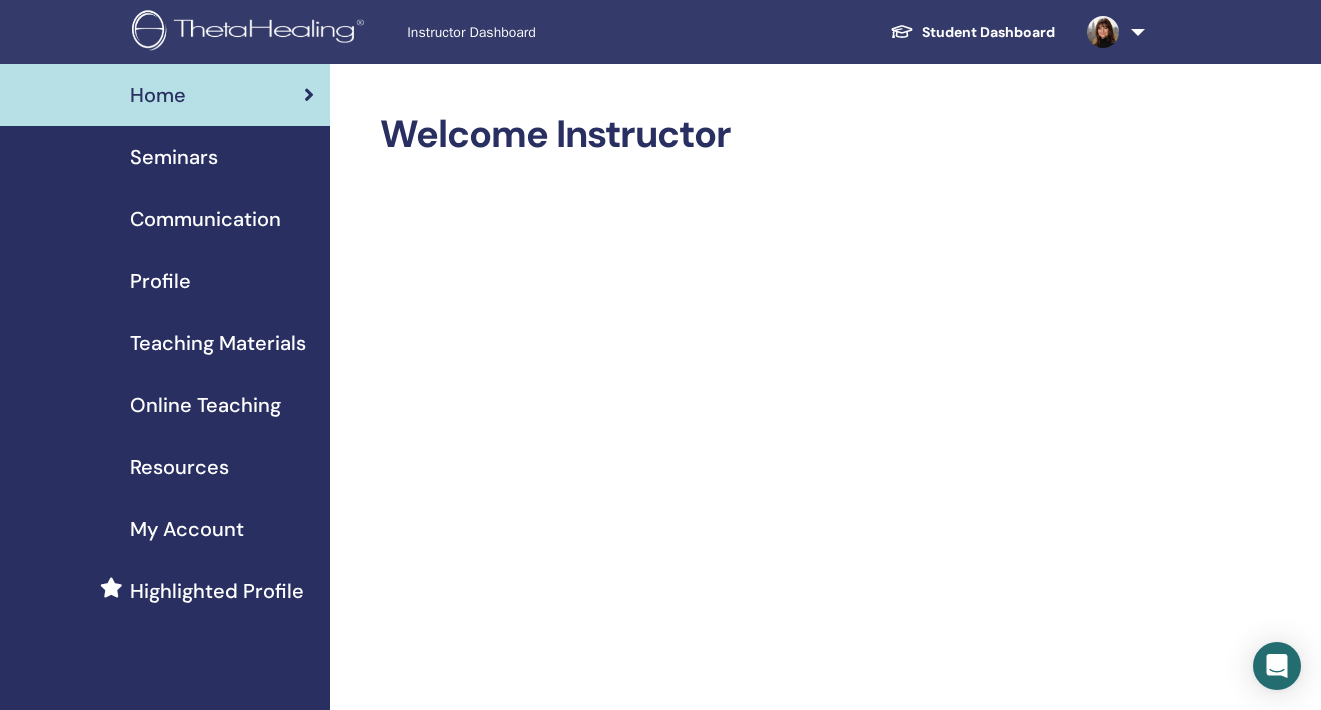 click on "Teaching Materials" at bounding box center (218, 343) 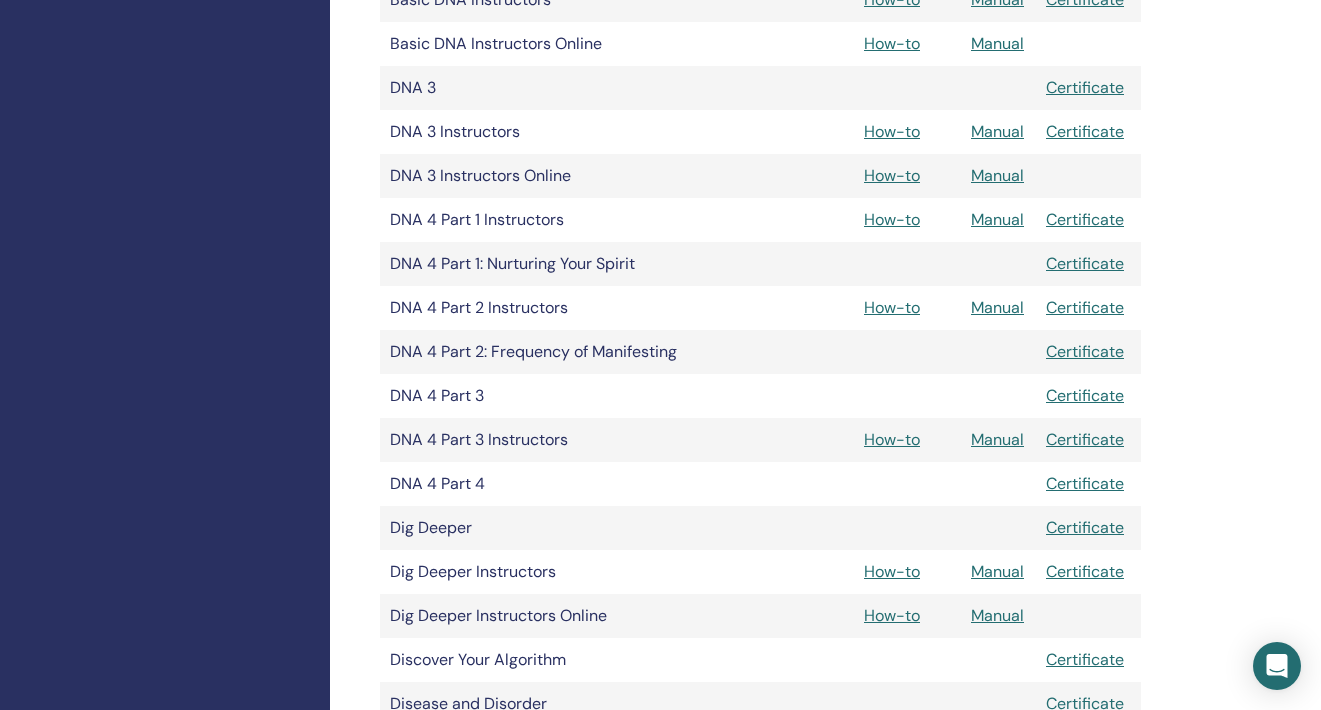 scroll, scrollTop: 913, scrollLeft: 0, axis: vertical 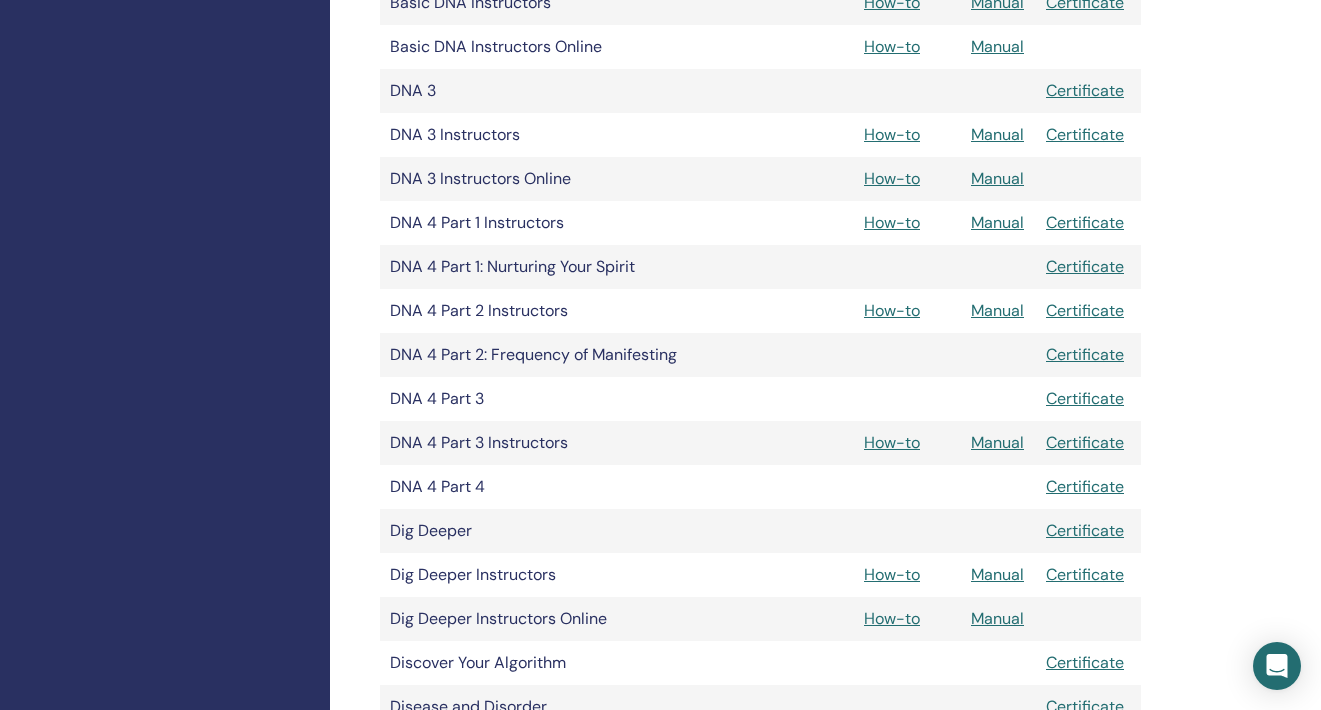 click on "Manual" at bounding box center (997, 222) 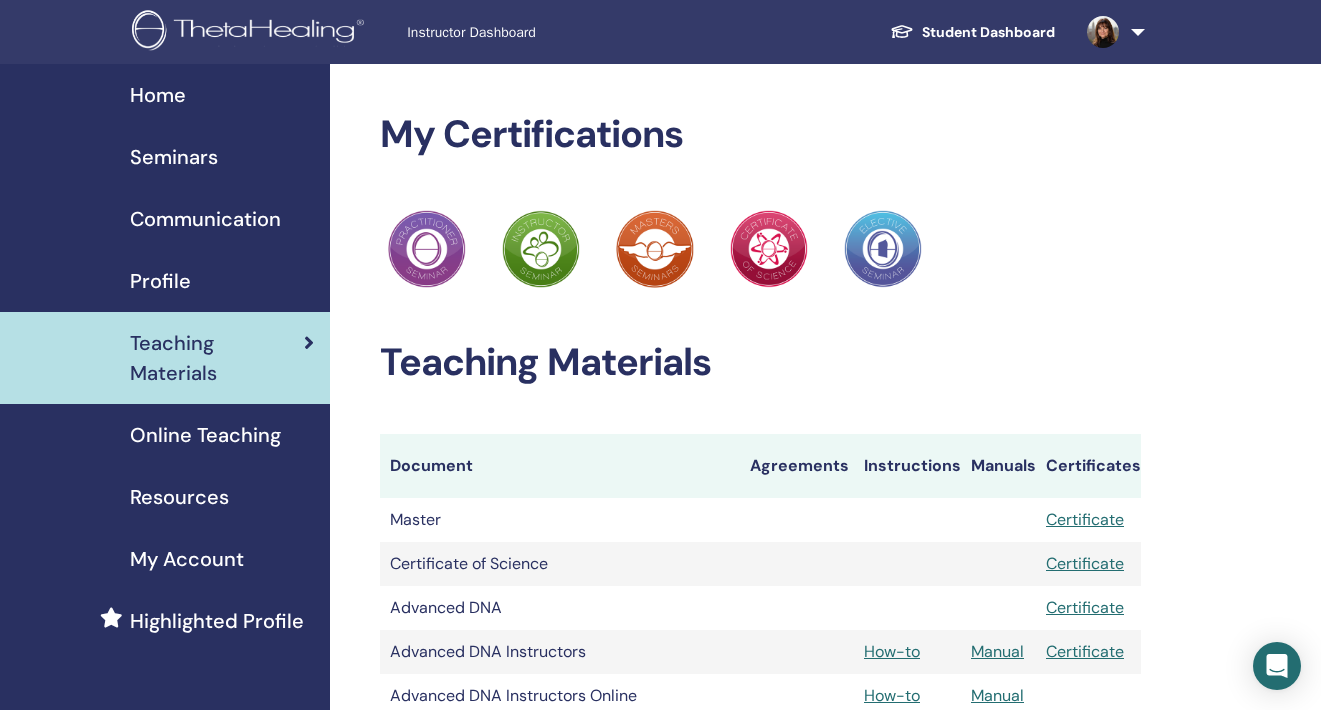 scroll, scrollTop: 913, scrollLeft: 0, axis: vertical 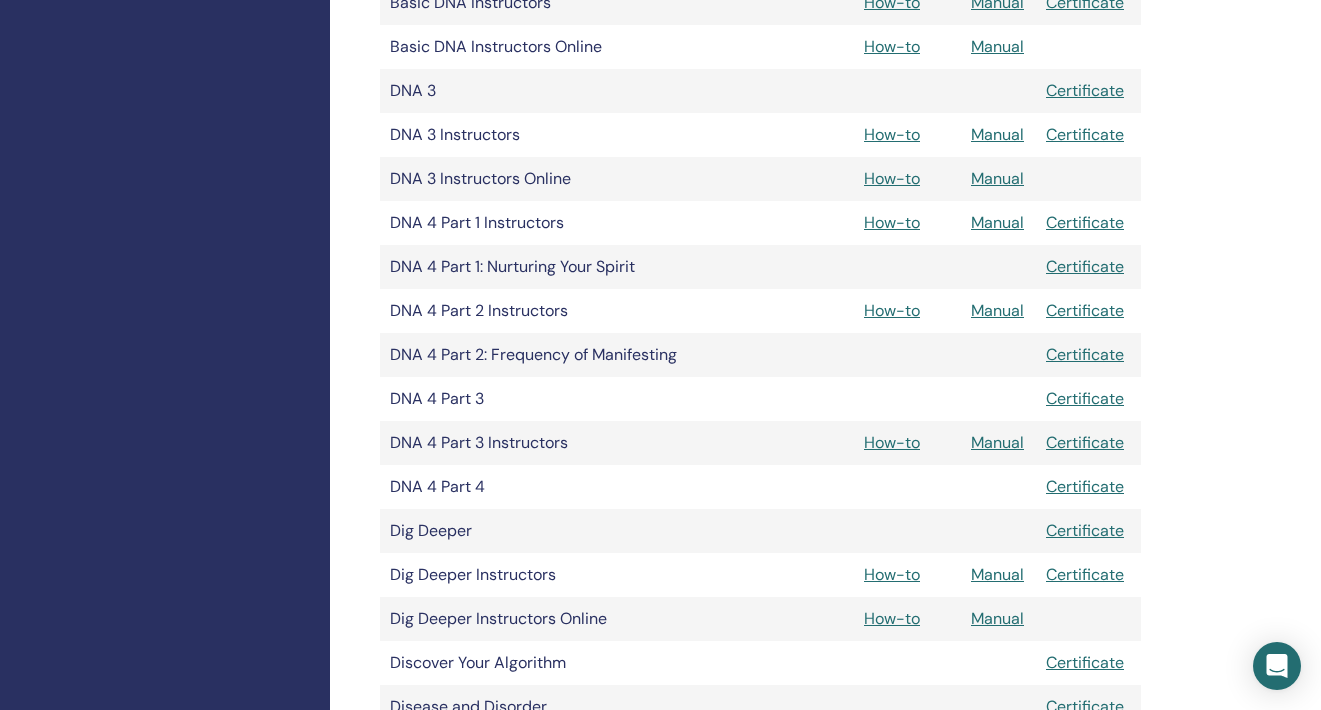click on "Manual" at bounding box center (997, 310) 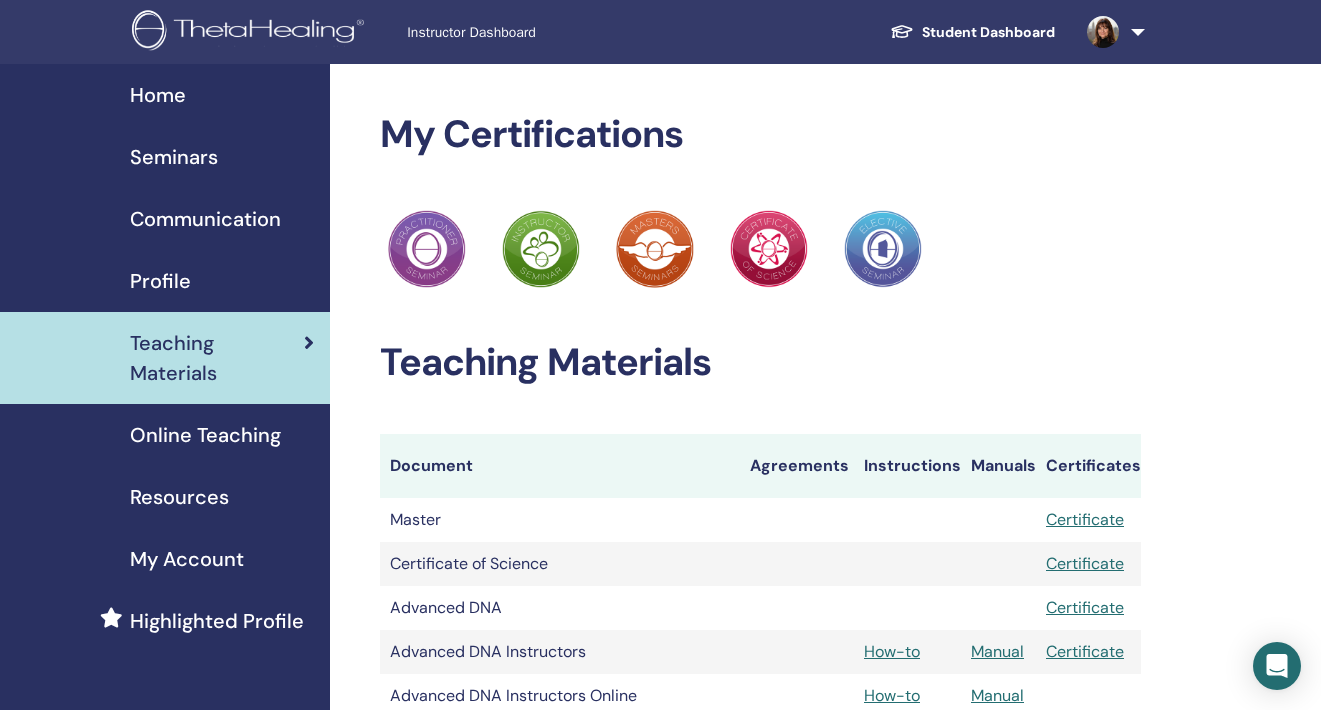 scroll, scrollTop: 913, scrollLeft: 0, axis: vertical 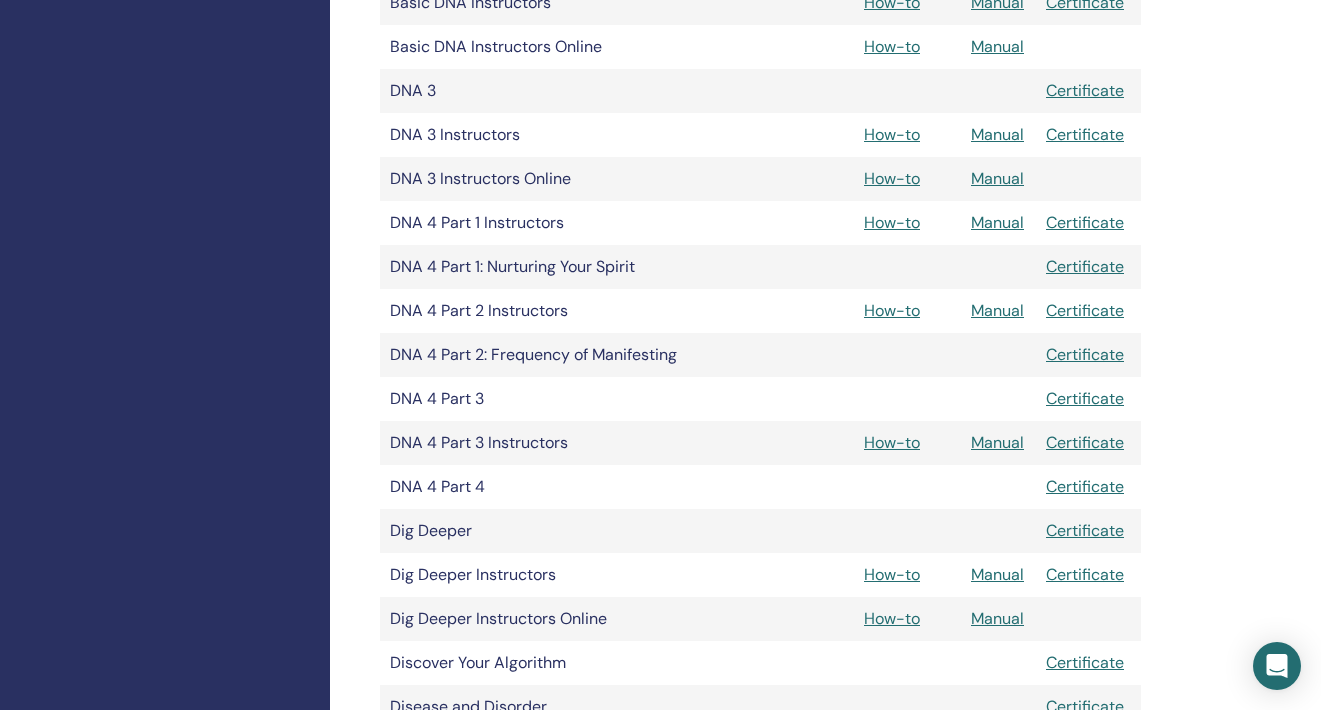 click on "How-to" at bounding box center (892, 222) 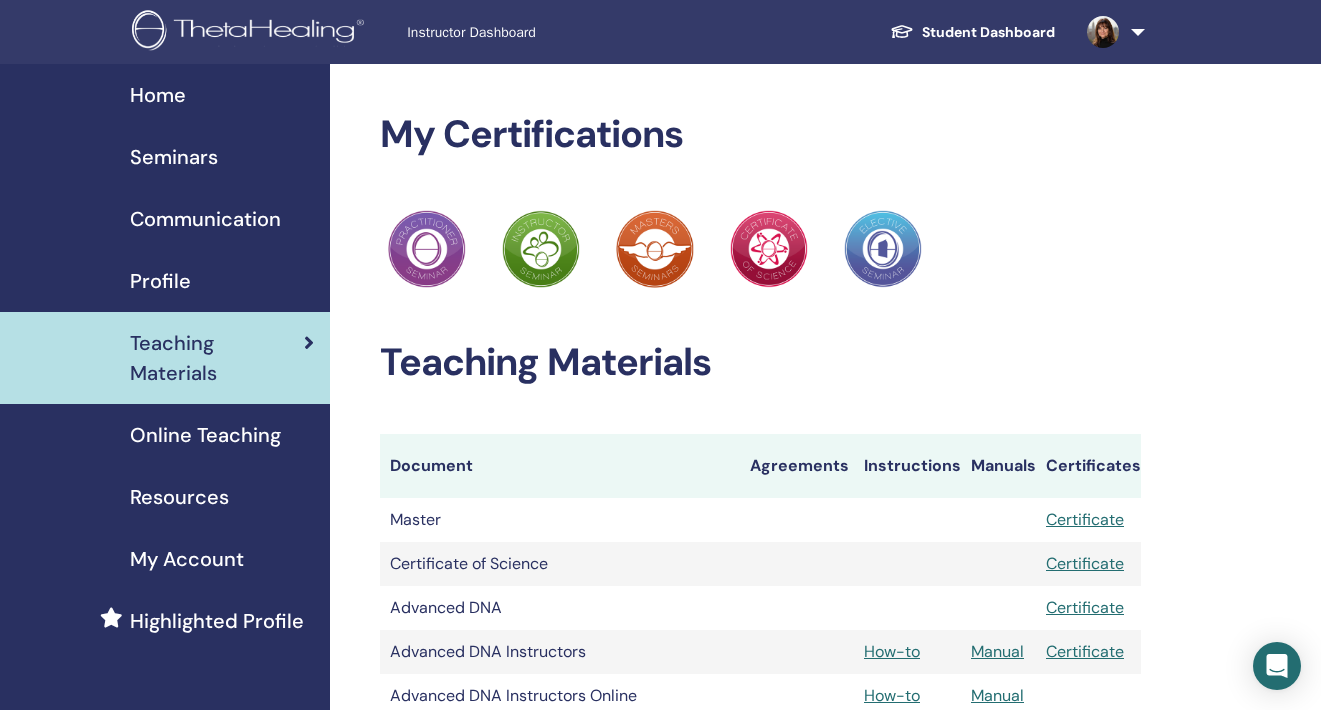 scroll, scrollTop: 0, scrollLeft: 0, axis: both 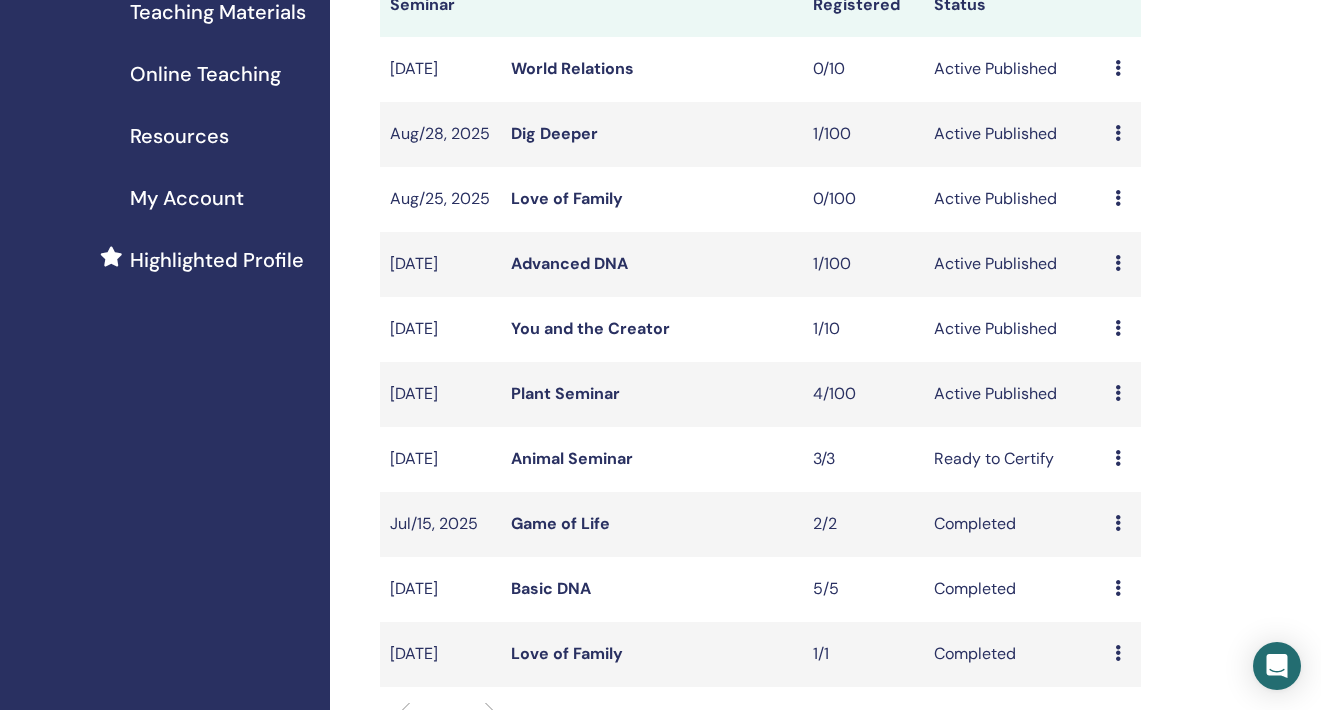 click on "Plant Seminar" at bounding box center [565, 393] 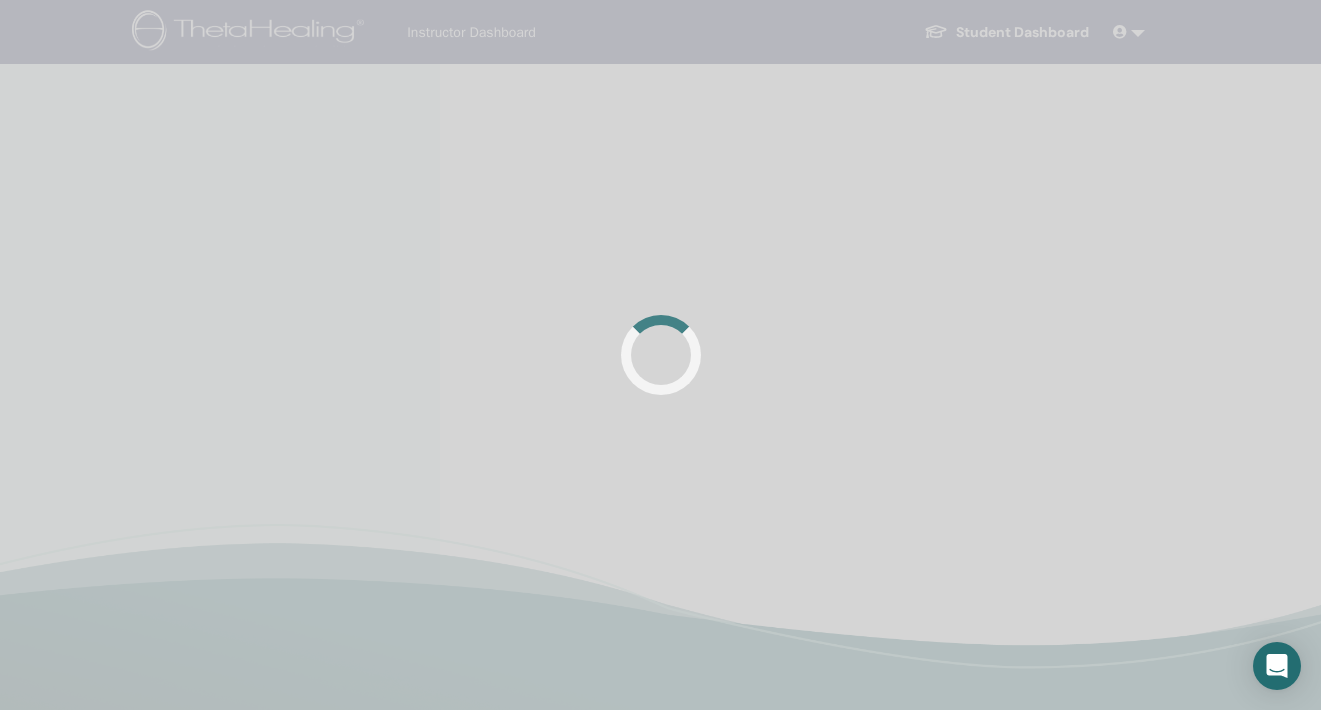 scroll, scrollTop: 0, scrollLeft: 0, axis: both 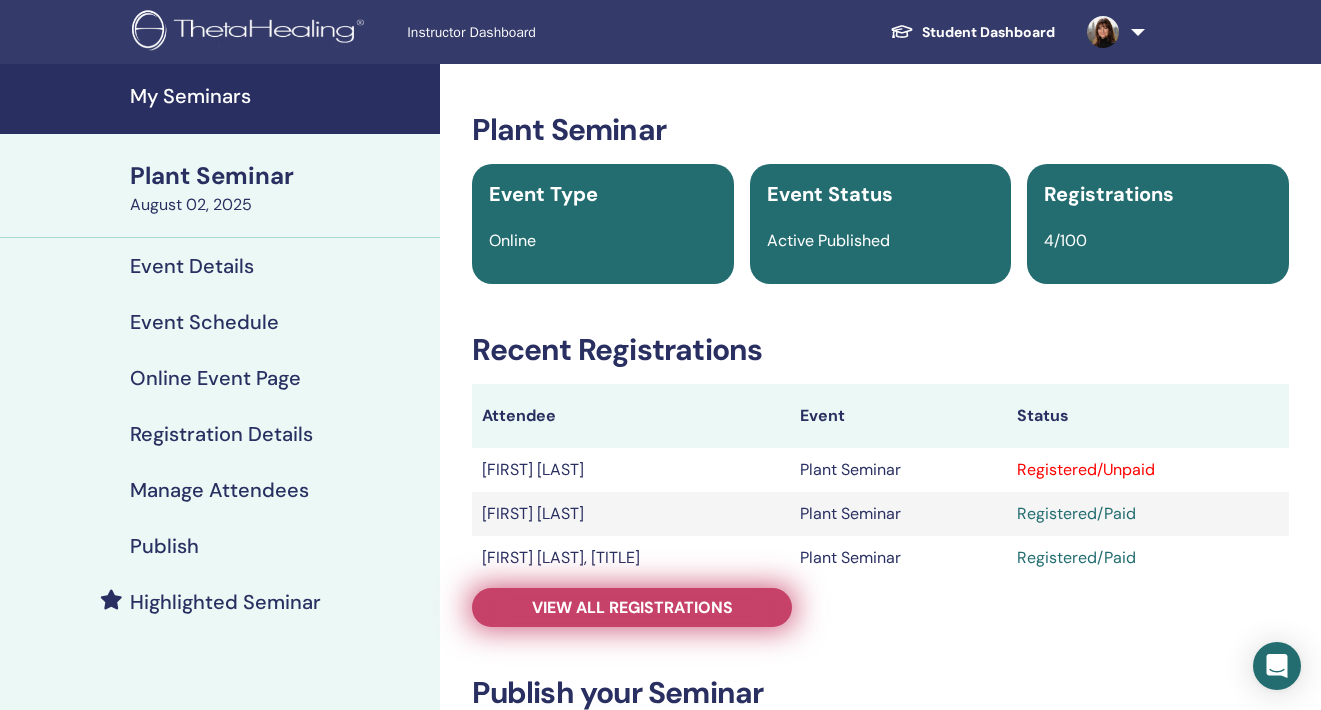 click on "View all registrations" at bounding box center (632, 607) 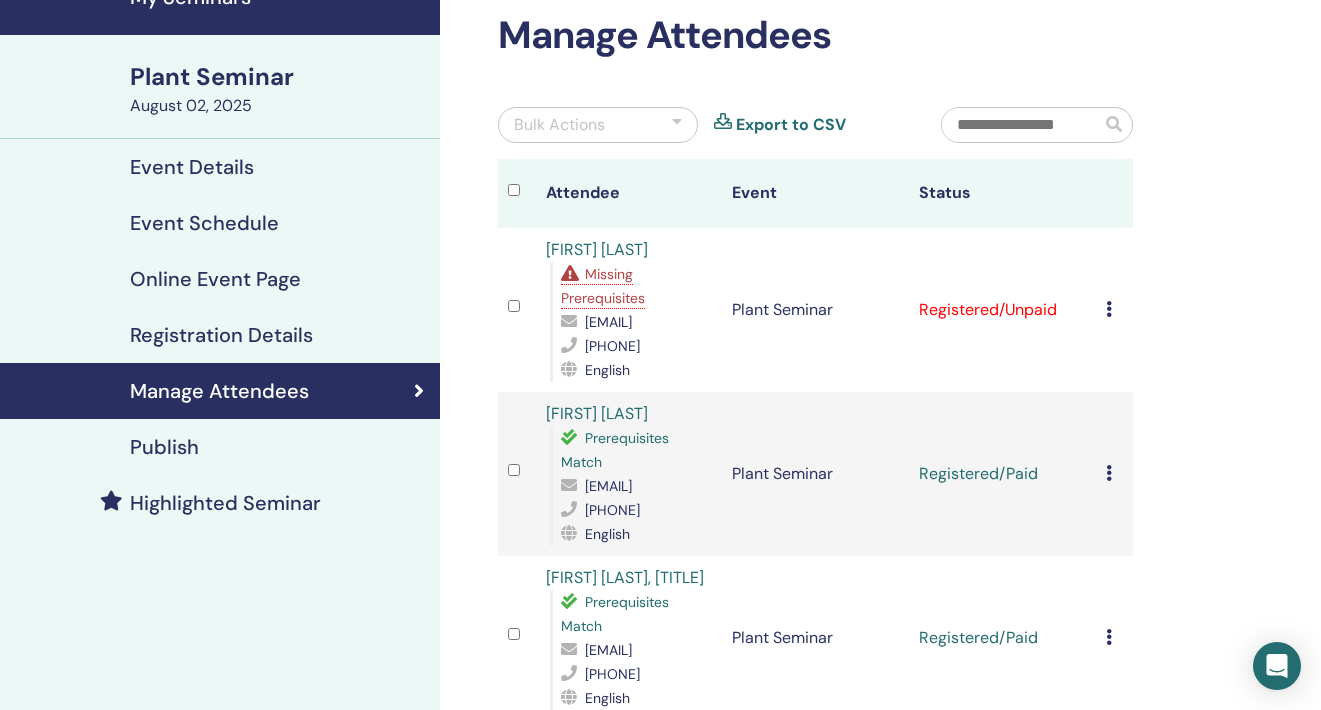 scroll, scrollTop: 127, scrollLeft: 0, axis: vertical 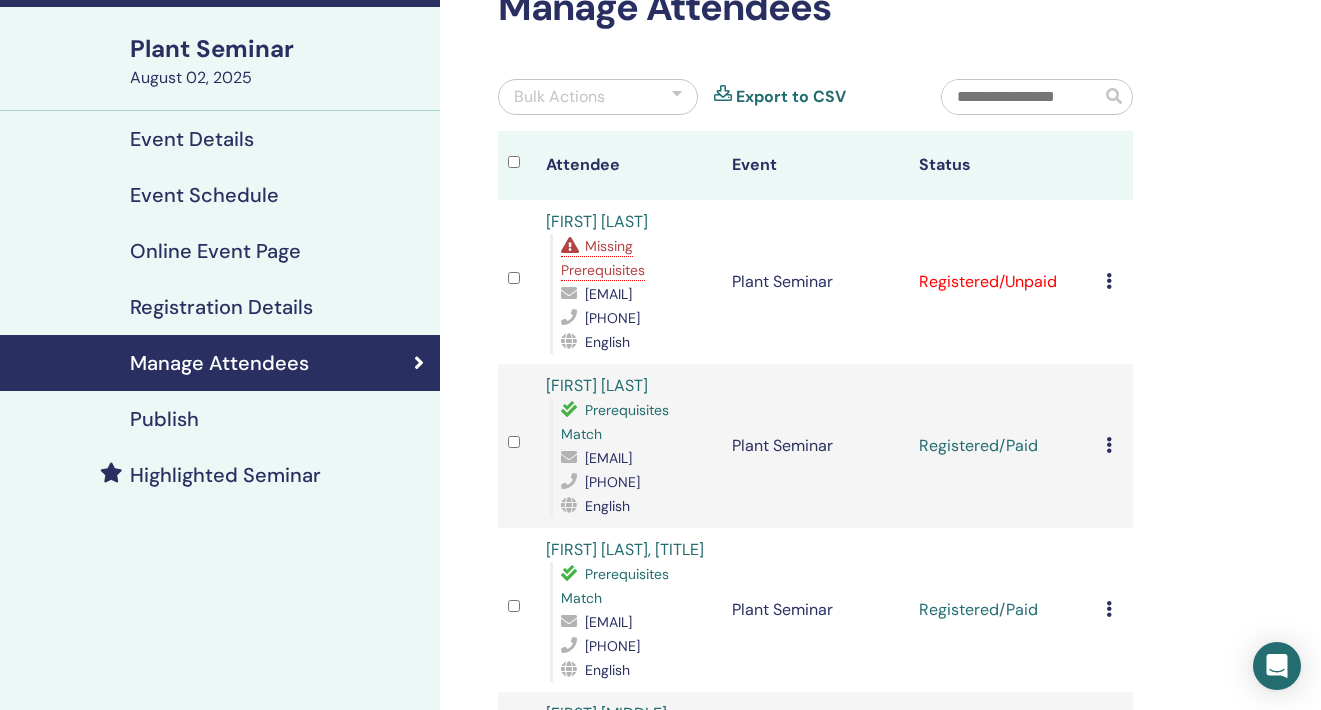 click at bounding box center [1109, 281] 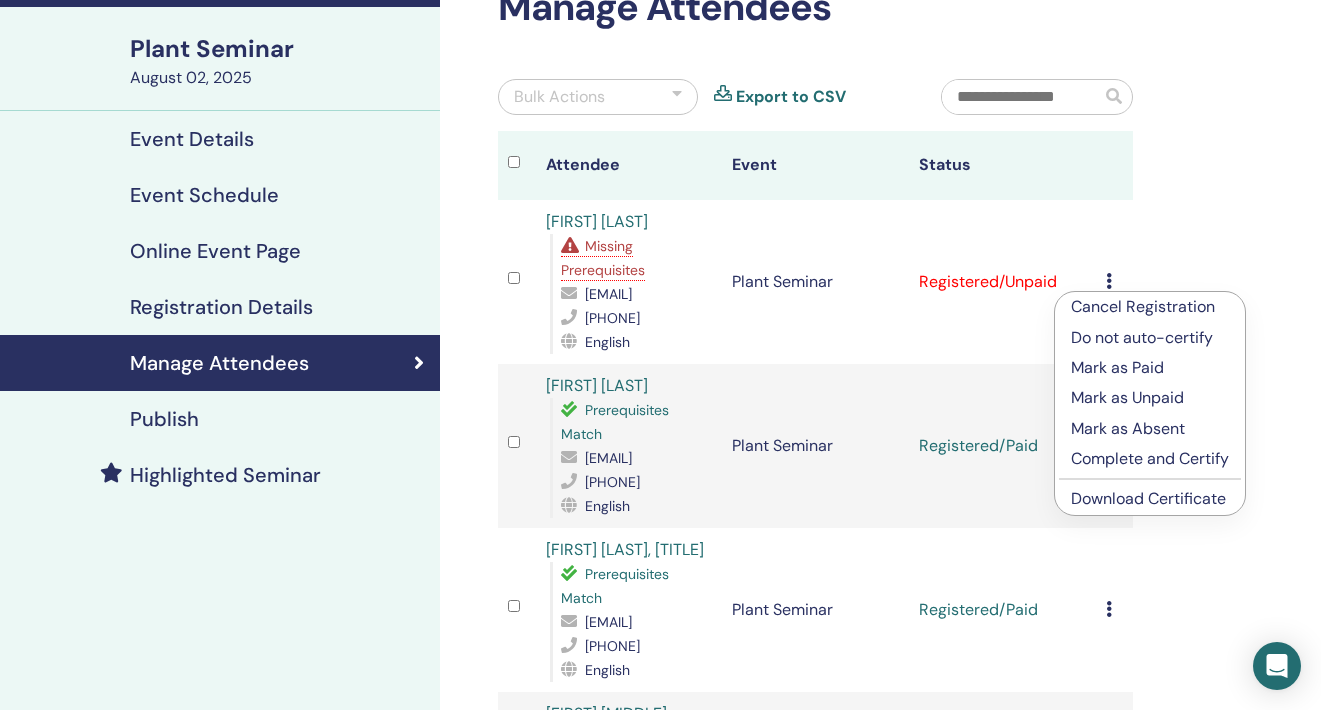 click on "Cancel Registration" at bounding box center [1150, 307] 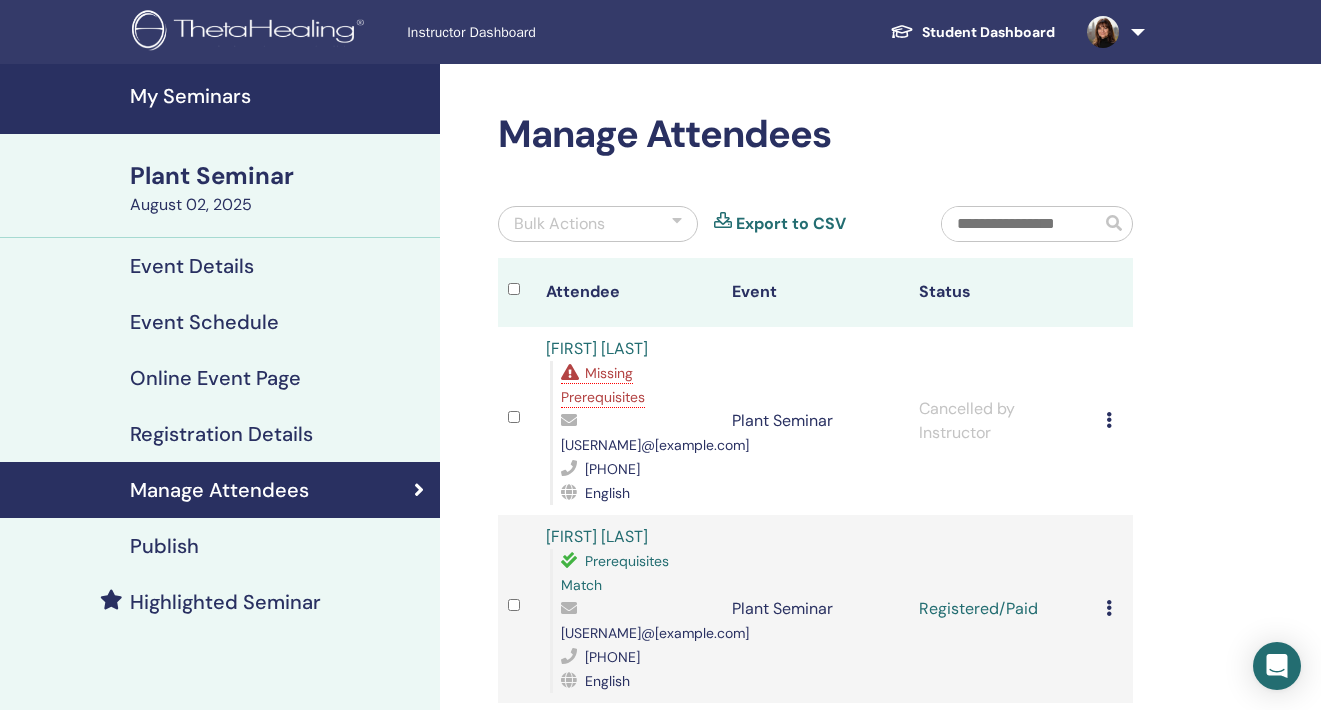 scroll, scrollTop: 0, scrollLeft: 0, axis: both 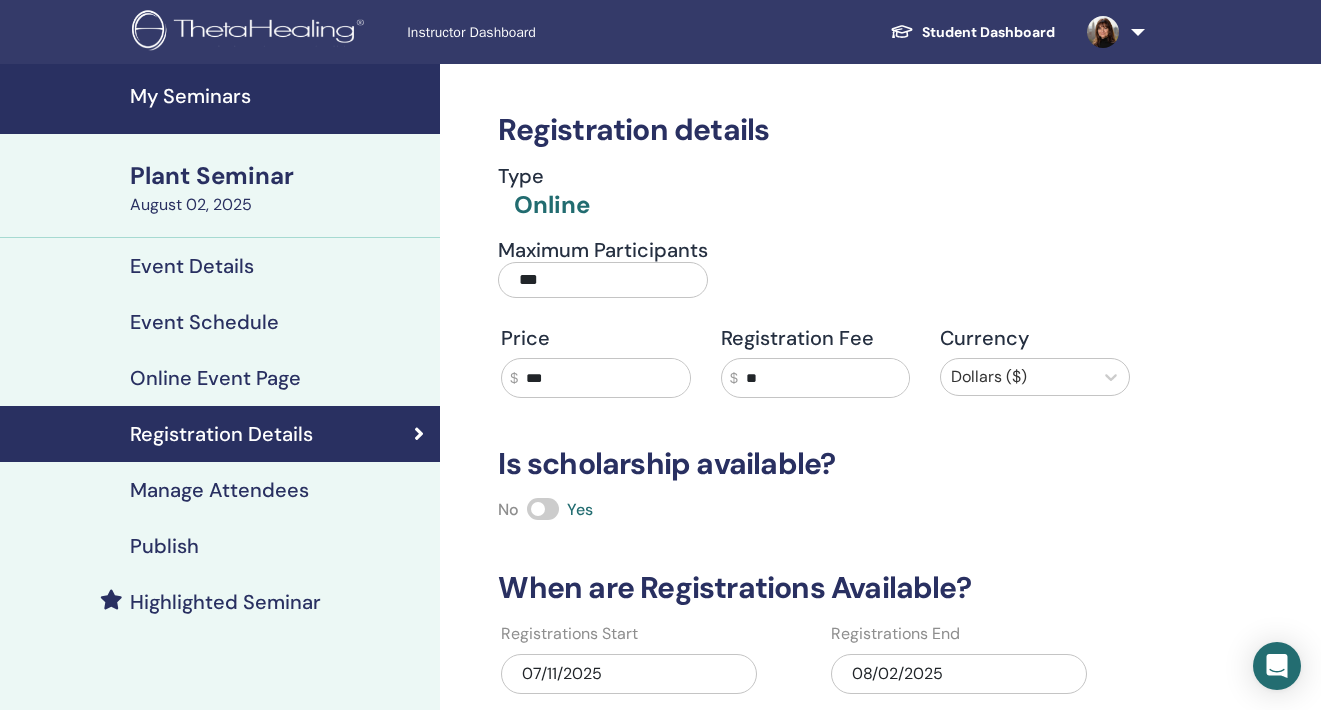 drag, startPoint x: 558, startPoint y: 282, endPoint x: 482, endPoint y: 270, distance: 76.941536 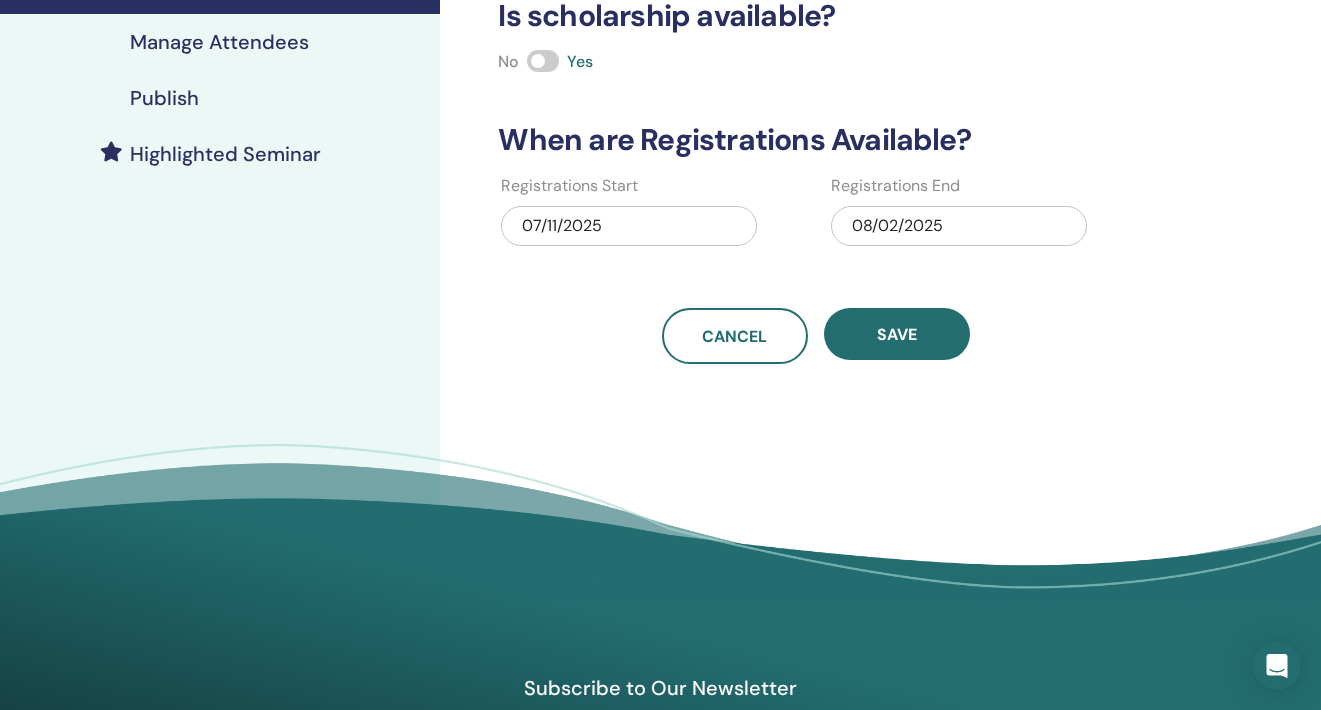 scroll, scrollTop: 430, scrollLeft: 0, axis: vertical 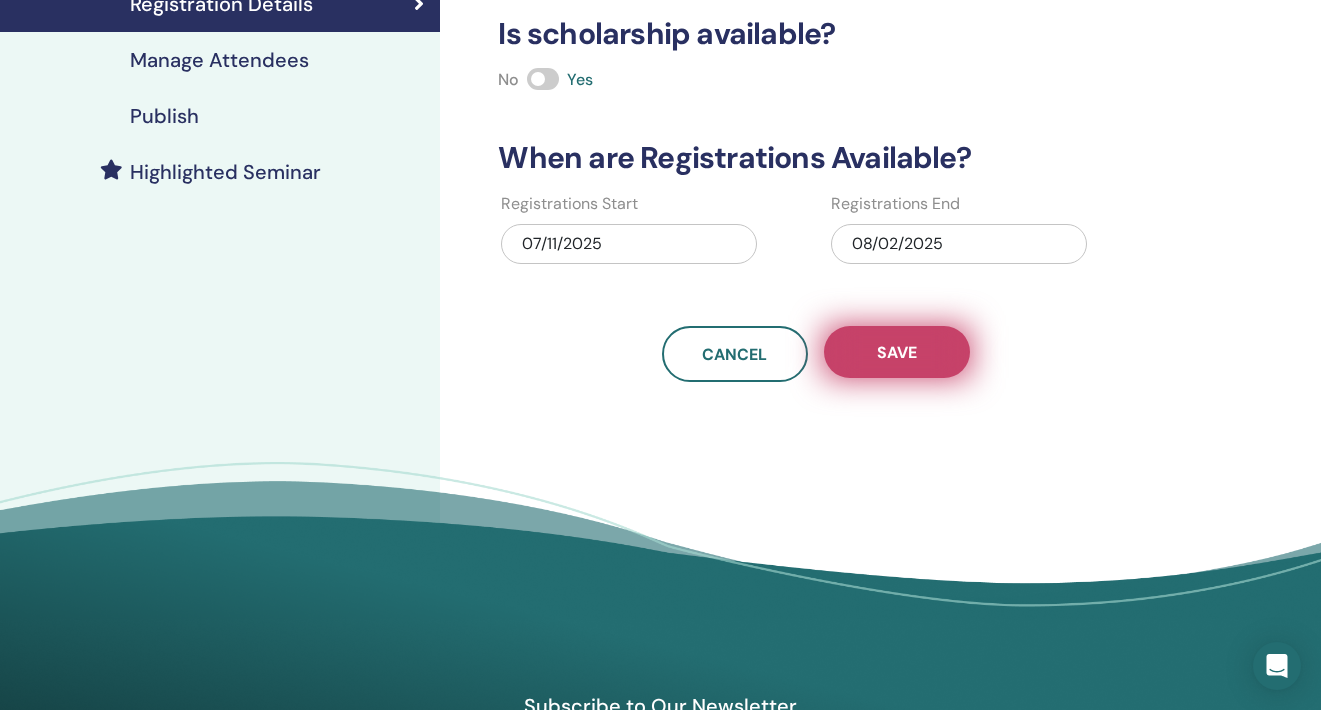 type on "*" 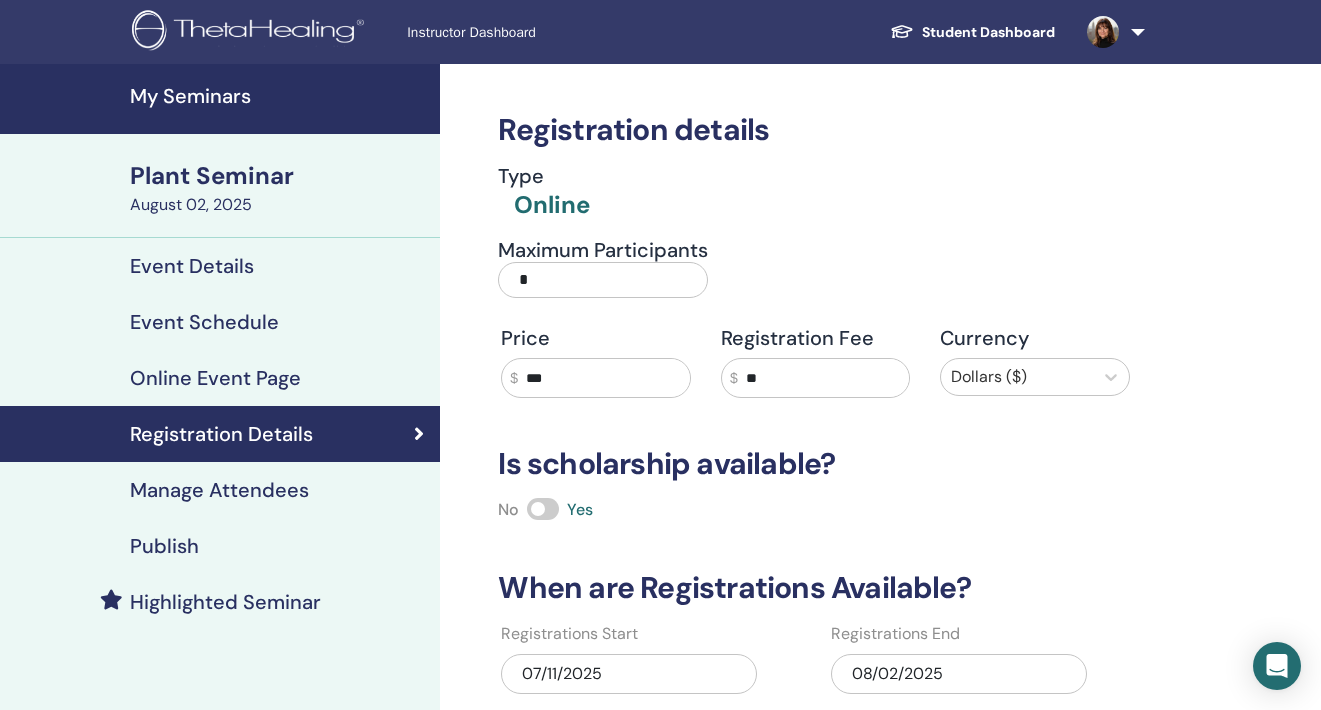 scroll, scrollTop: 0, scrollLeft: 0, axis: both 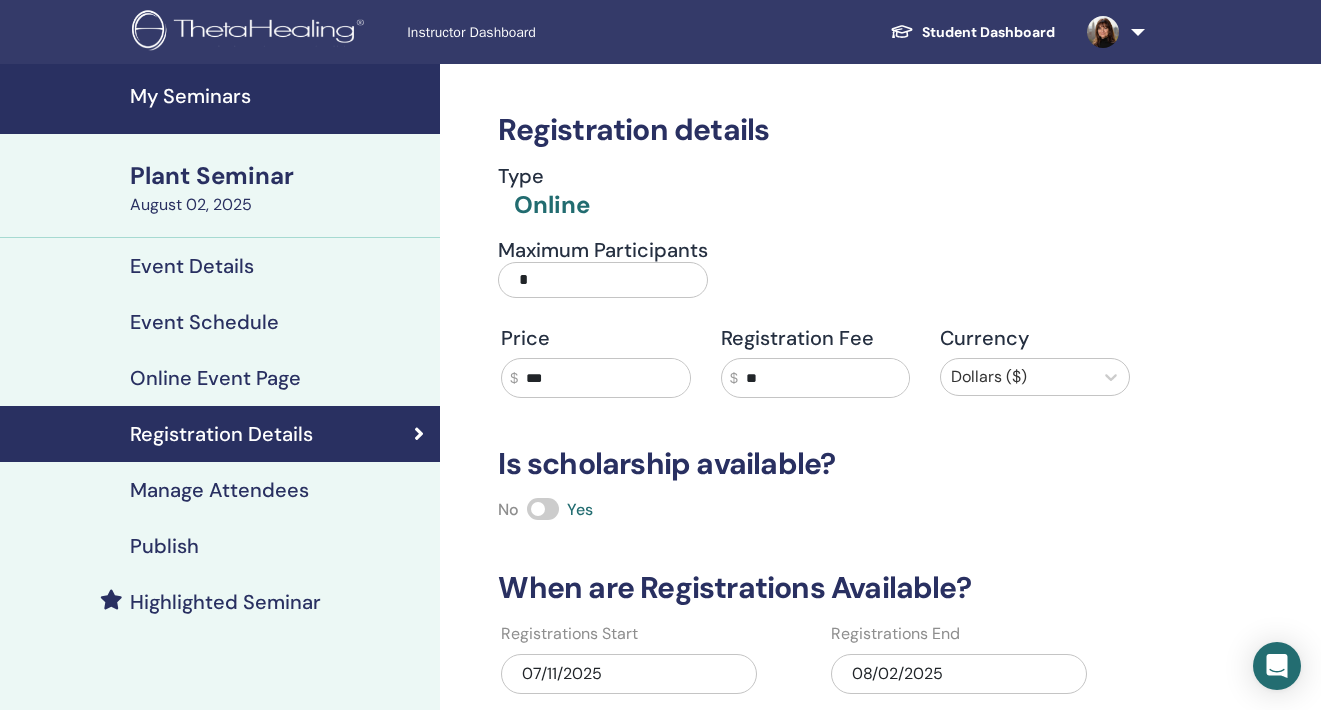 click on "My Seminars" at bounding box center (279, 96) 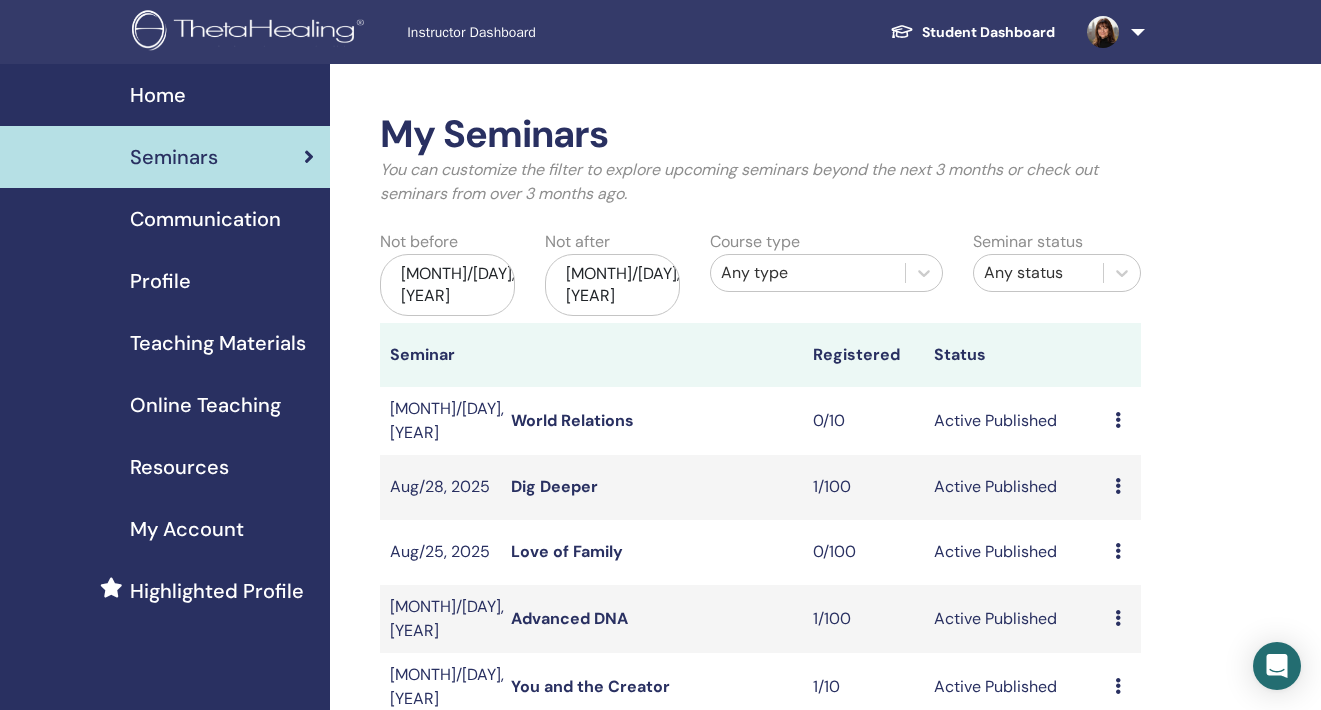 scroll, scrollTop: 0, scrollLeft: 0, axis: both 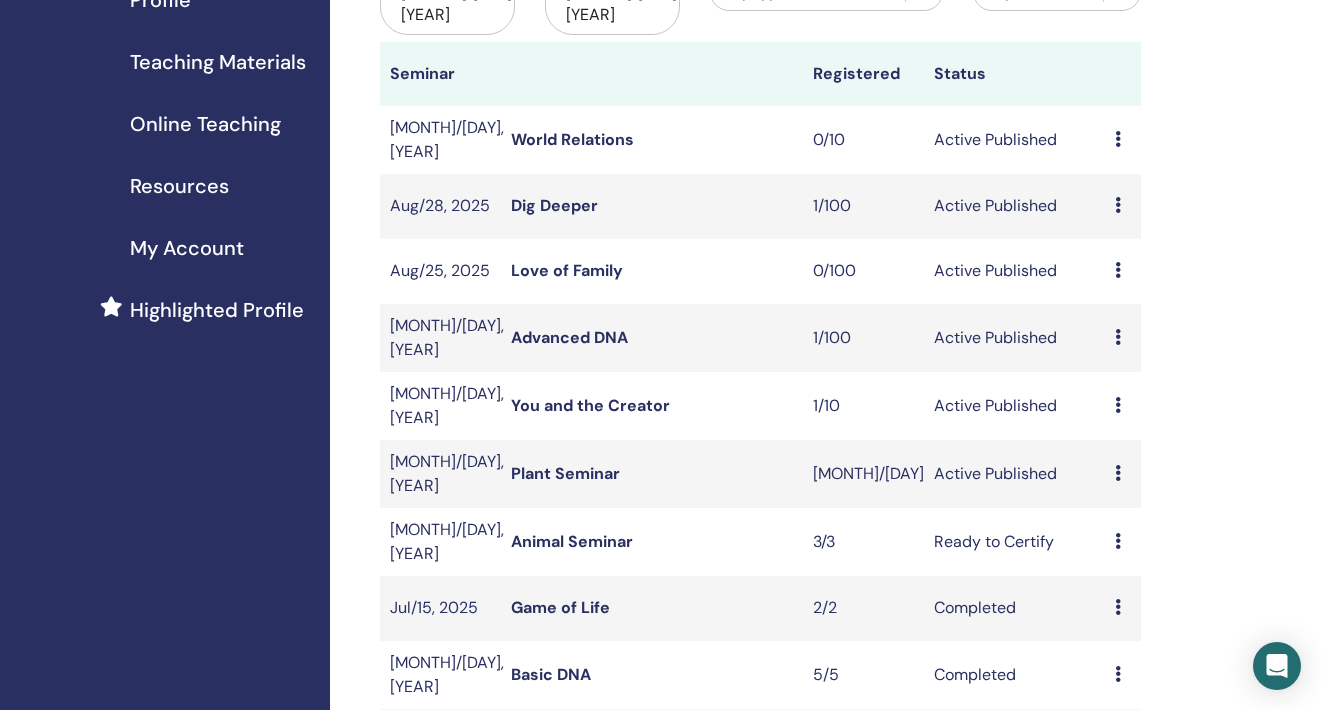 click on "Plant Seminar" at bounding box center [565, 473] 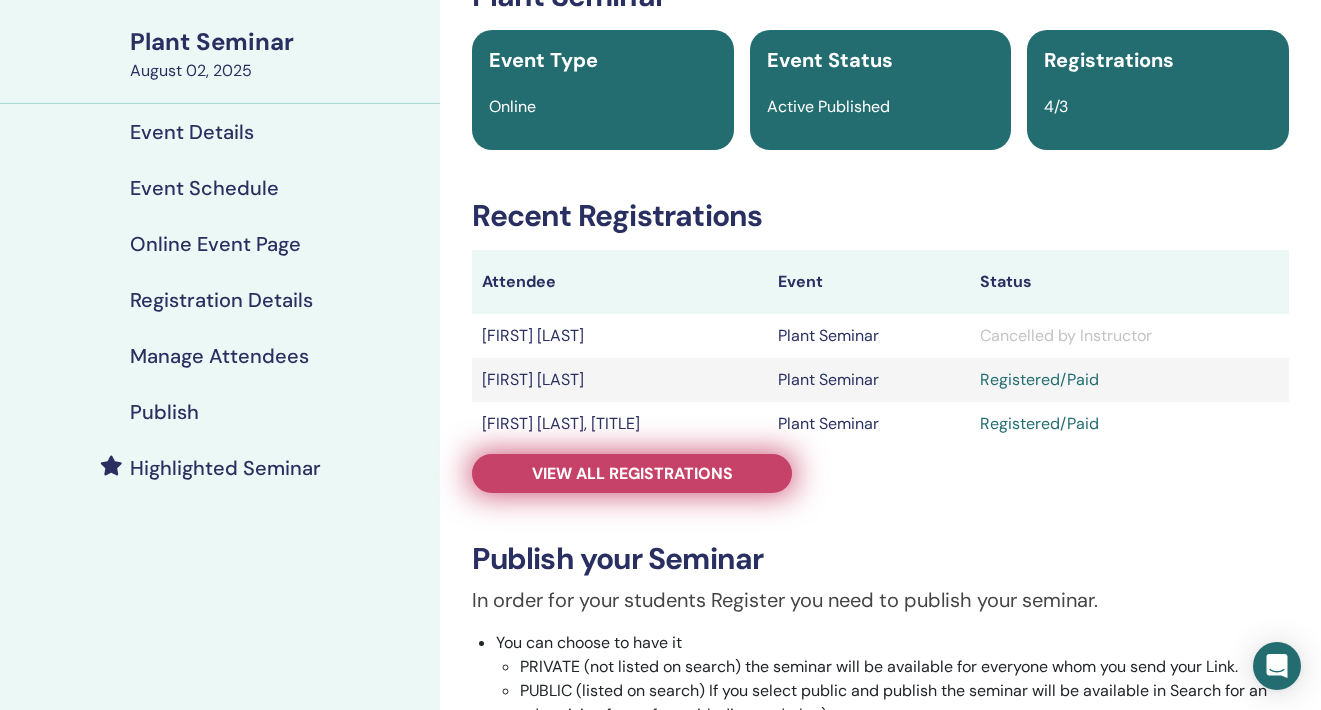 scroll, scrollTop: 140, scrollLeft: 0, axis: vertical 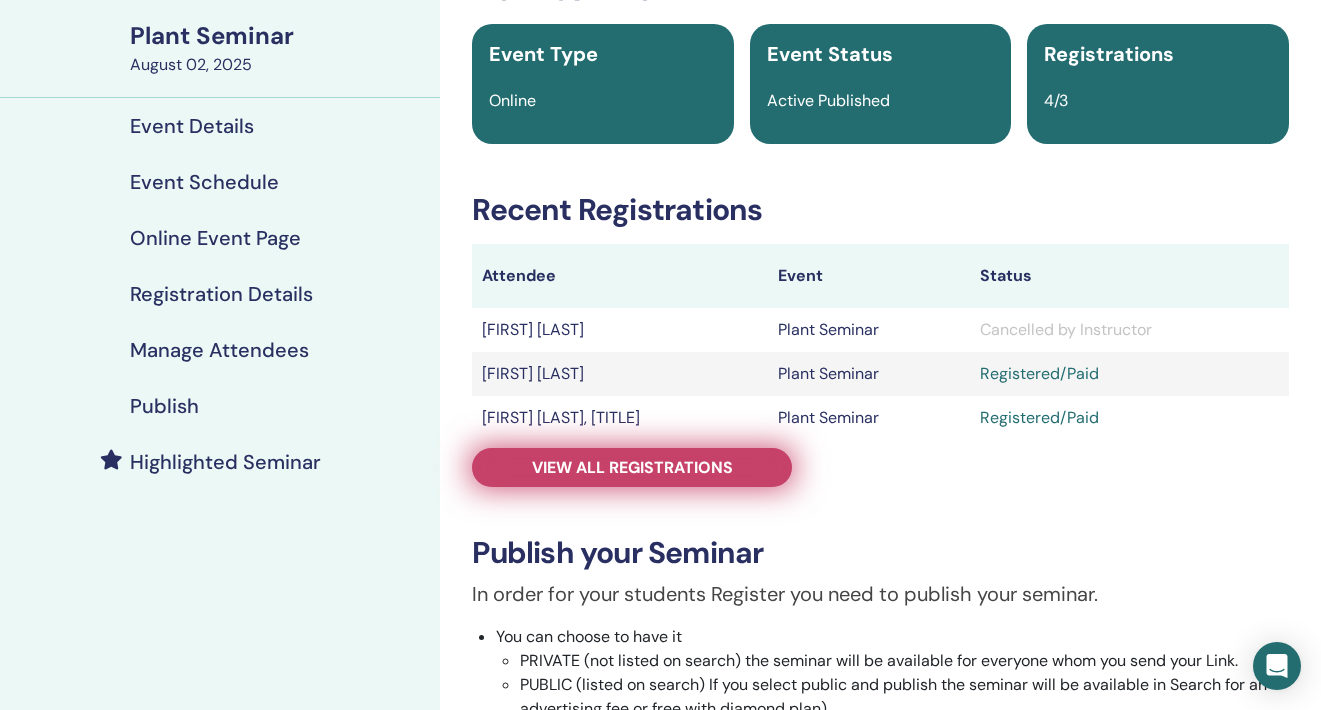 click on "View all registrations" at bounding box center (632, 467) 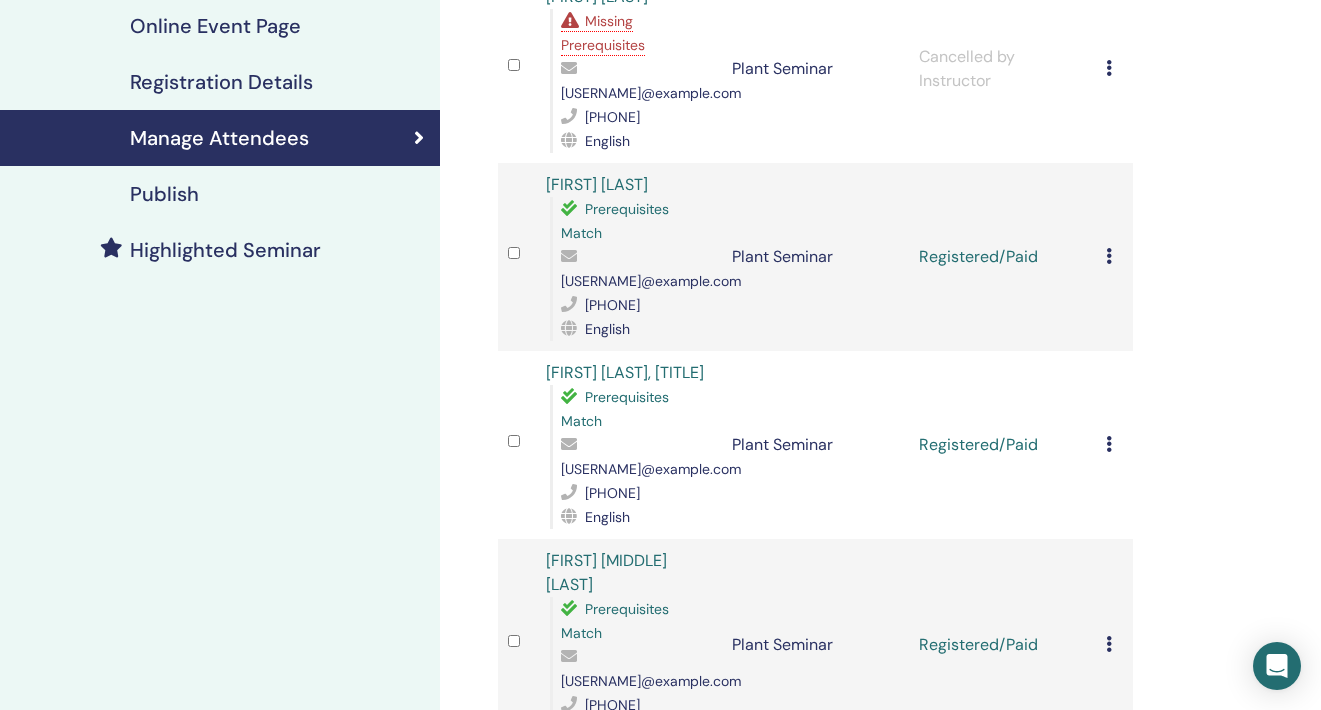 scroll, scrollTop: 414, scrollLeft: 0, axis: vertical 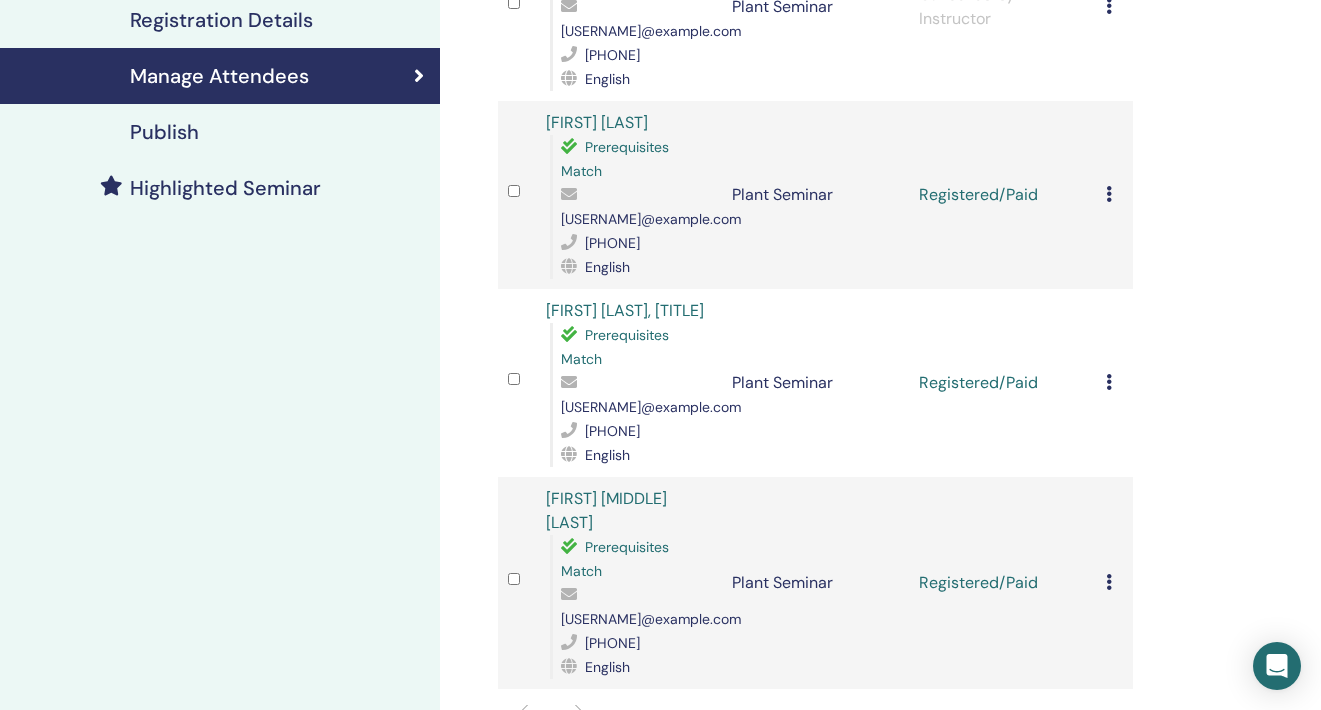 click on "[FIRST] [LAST], [TITLE]" at bounding box center [625, 310] 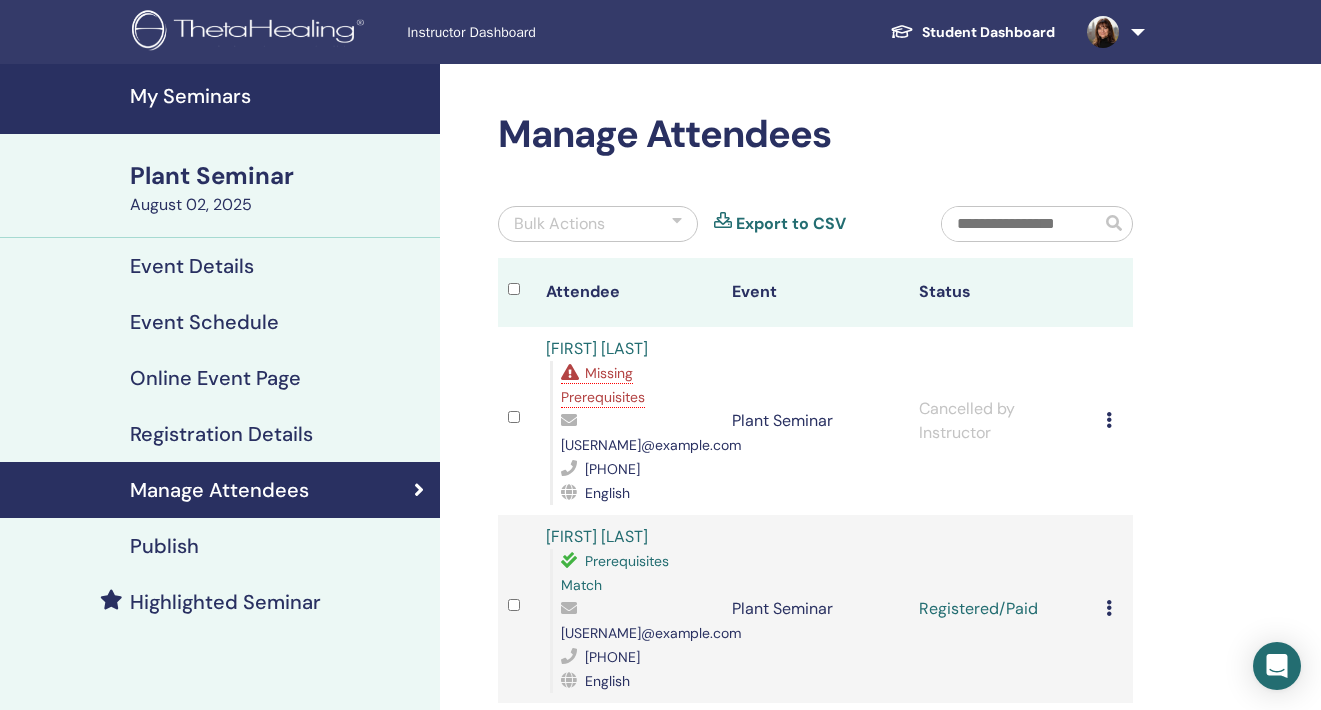 scroll, scrollTop: 0, scrollLeft: 0, axis: both 